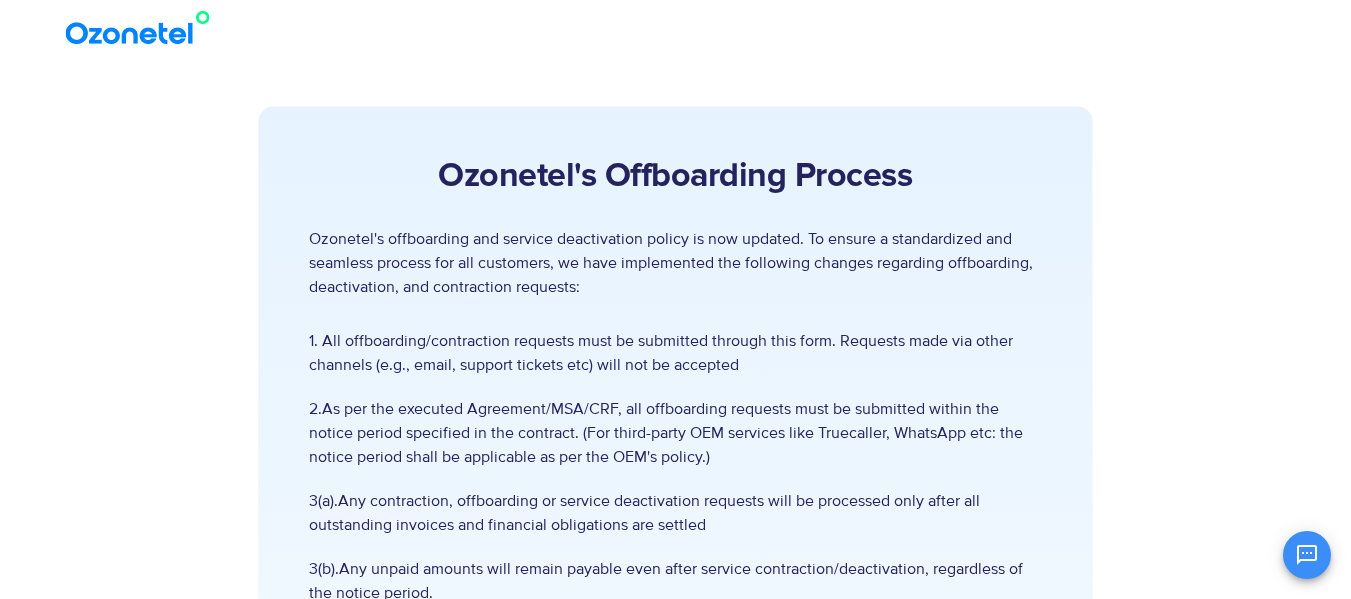 scroll, scrollTop: 0, scrollLeft: 0, axis: both 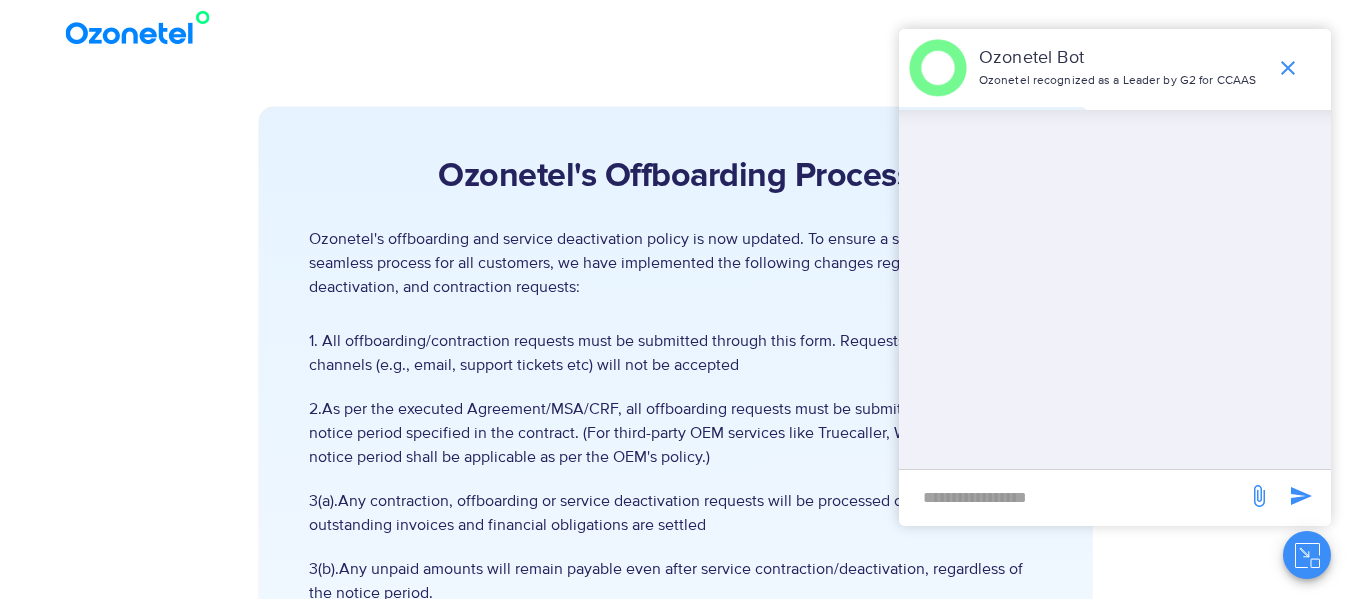 click on "Ozonetel's Offboarding Process
Ozonetel's offboarding and service deactivation policy is now updated. To ensure a standardized and seamless process for all customers, we have implemented the following changes regarding offboarding, deactivation, and contraction requests:
1. All offboarding/contraction requests must be submitted through this form. Requests made via other channels (e.g., email, support tickets etc) will not be accepted
2.As per the executed Agreement/MSA/CRF, all offboarding requests must be submitted within the notice period specified in the contract. (For third-party OEM services like Truecaller, WhatsApp etc: the notice period shall be applicable as per the OEM's policy.)
3(b).Any unpaid amounts will remain payable even after service contraction/deactivation, regardless of the notice period." at bounding box center [675, 790] 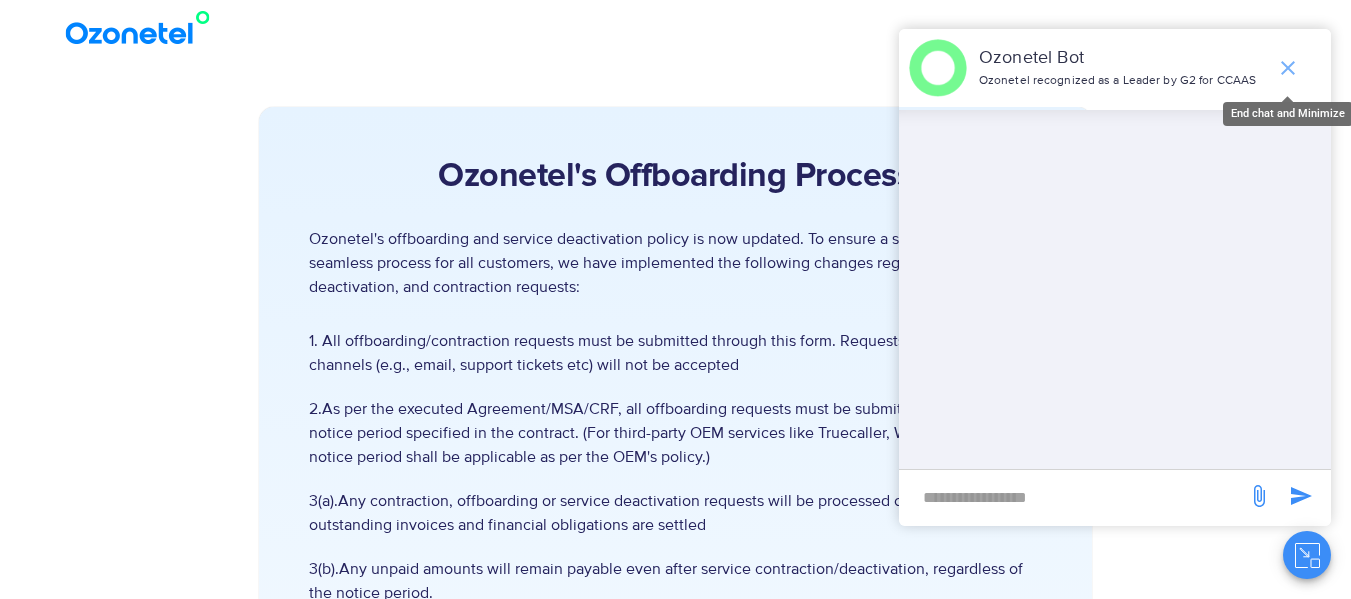 click at bounding box center (1288, 68) 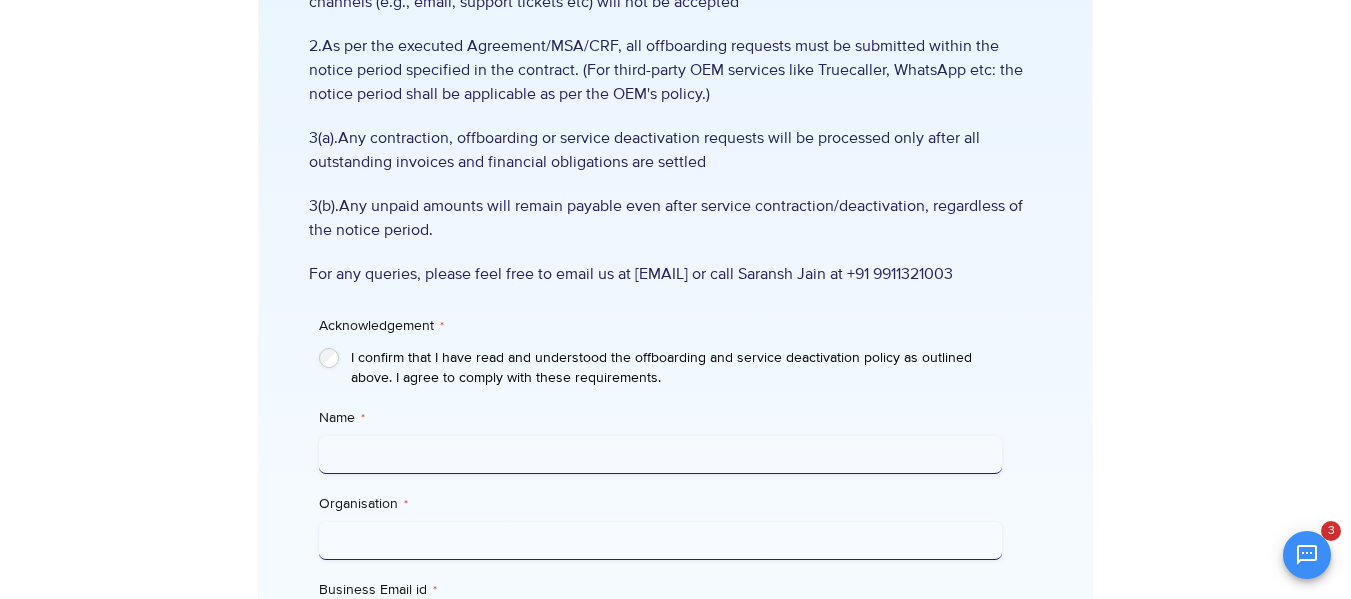 scroll, scrollTop: 464, scrollLeft: 0, axis: vertical 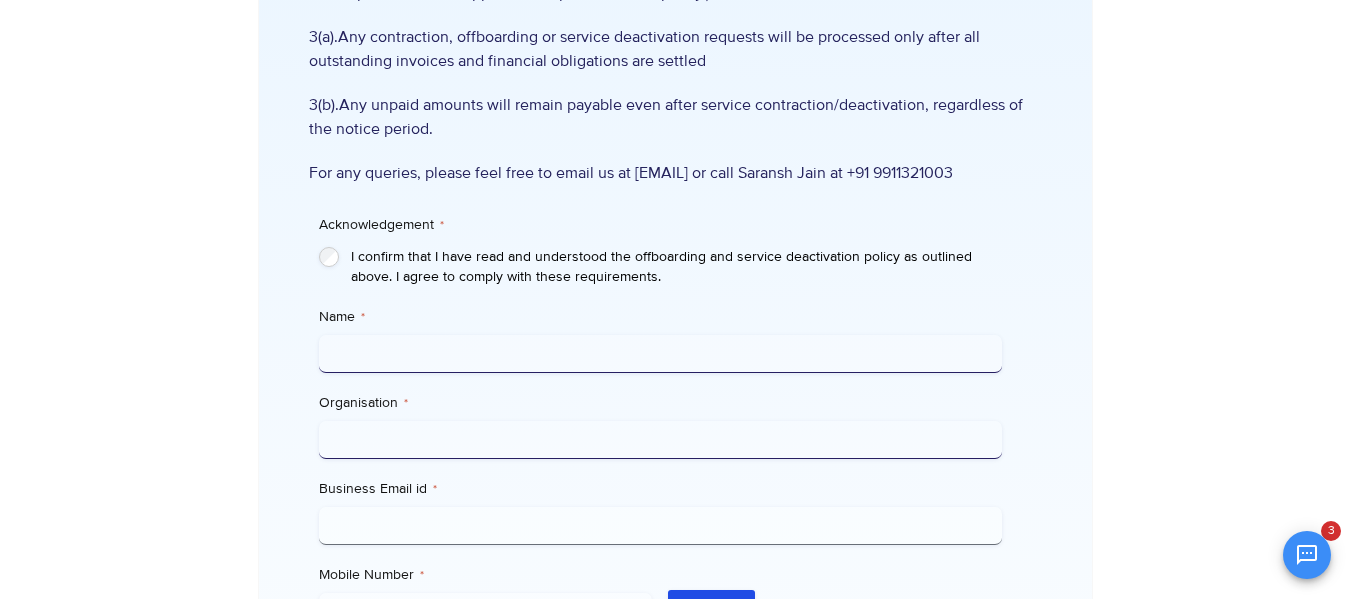 click on "Name *" at bounding box center [660, 354] 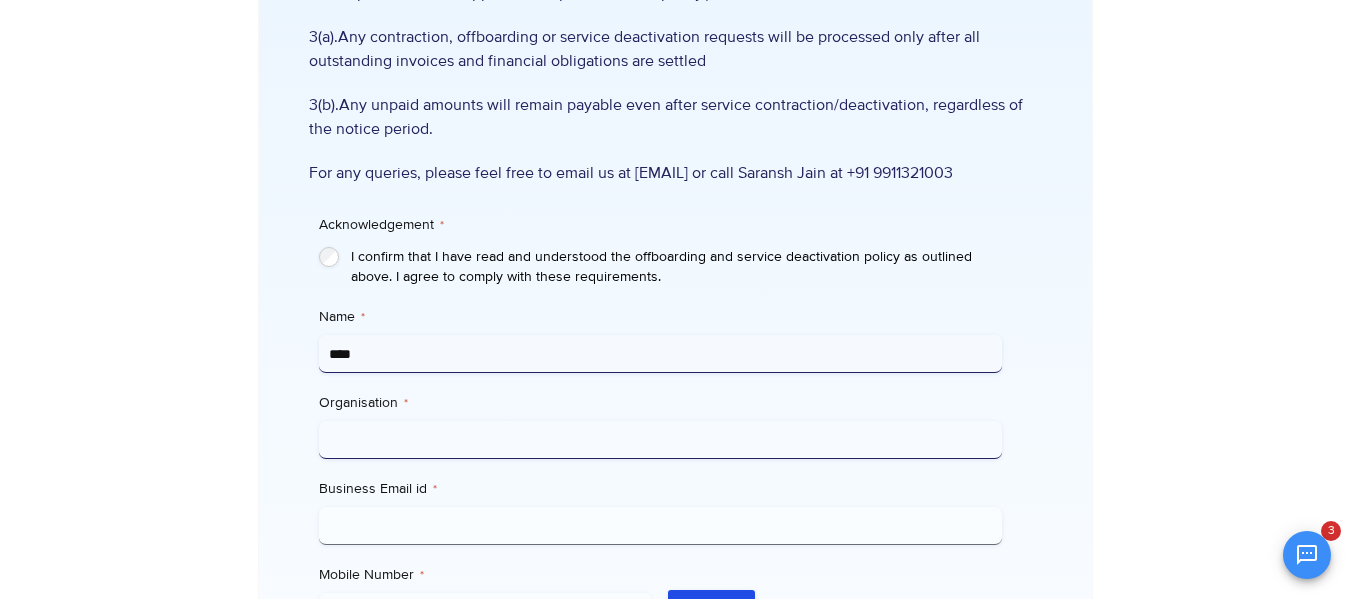 type on "****" 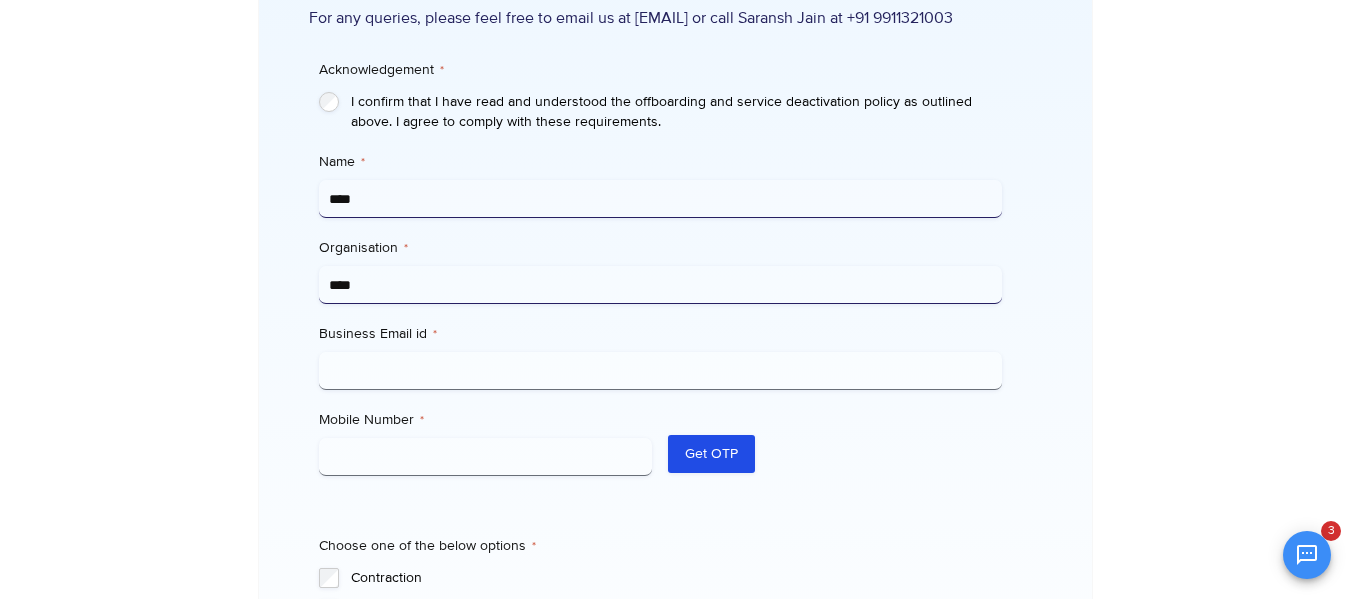 scroll, scrollTop: 622, scrollLeft: 0, axis: vertical 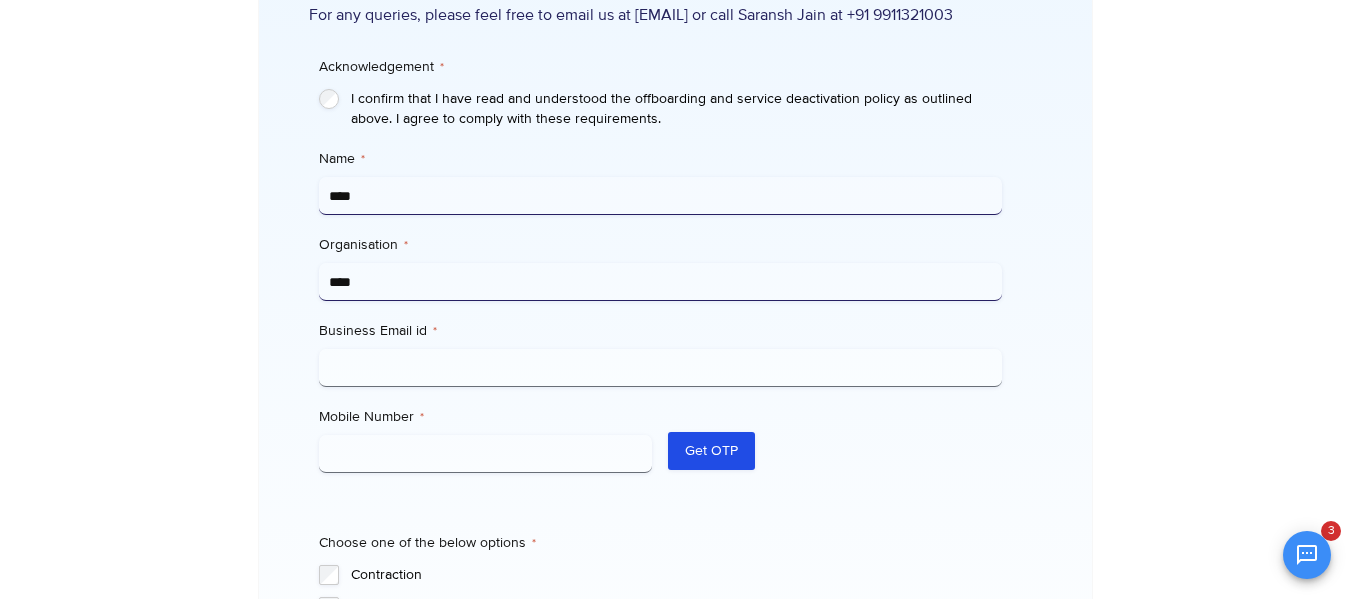 type on "****" 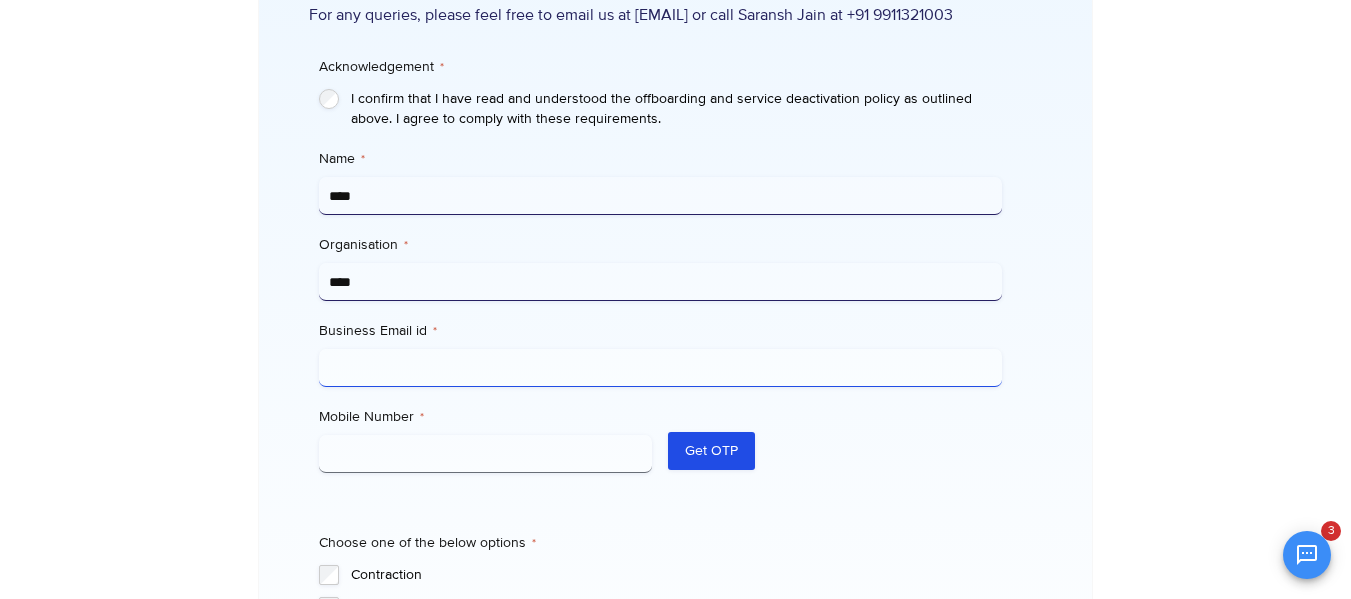 click on "Business Email id *" at bounding box center [660, 368] 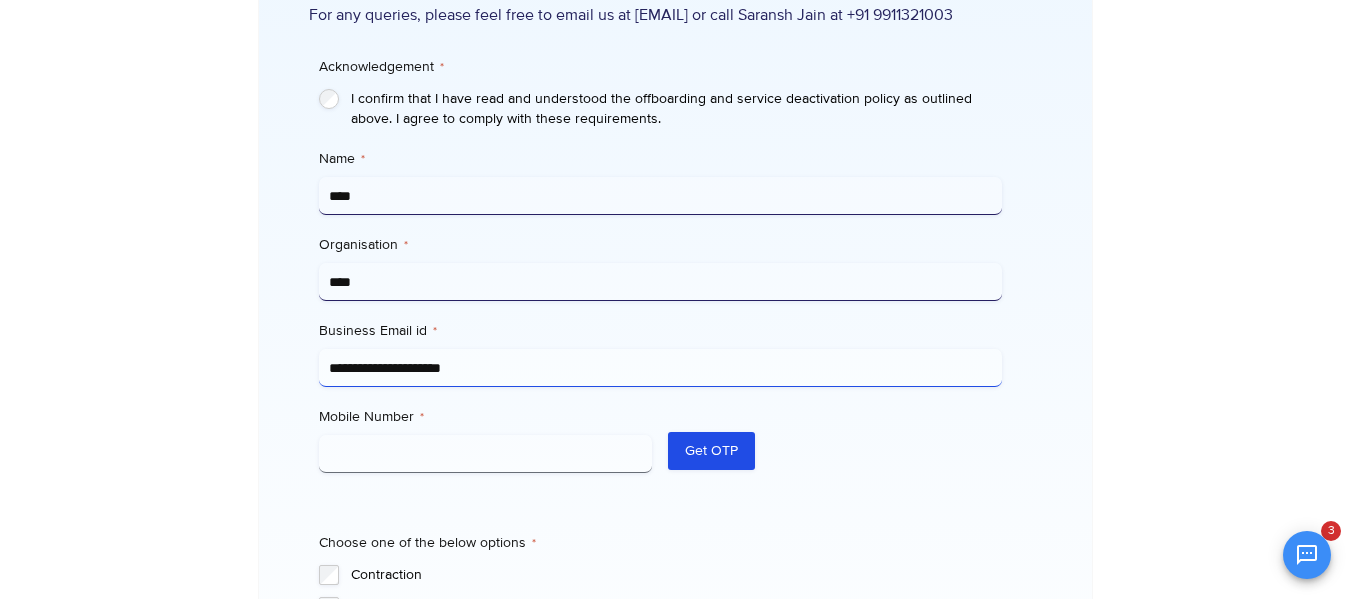 type on "**********" 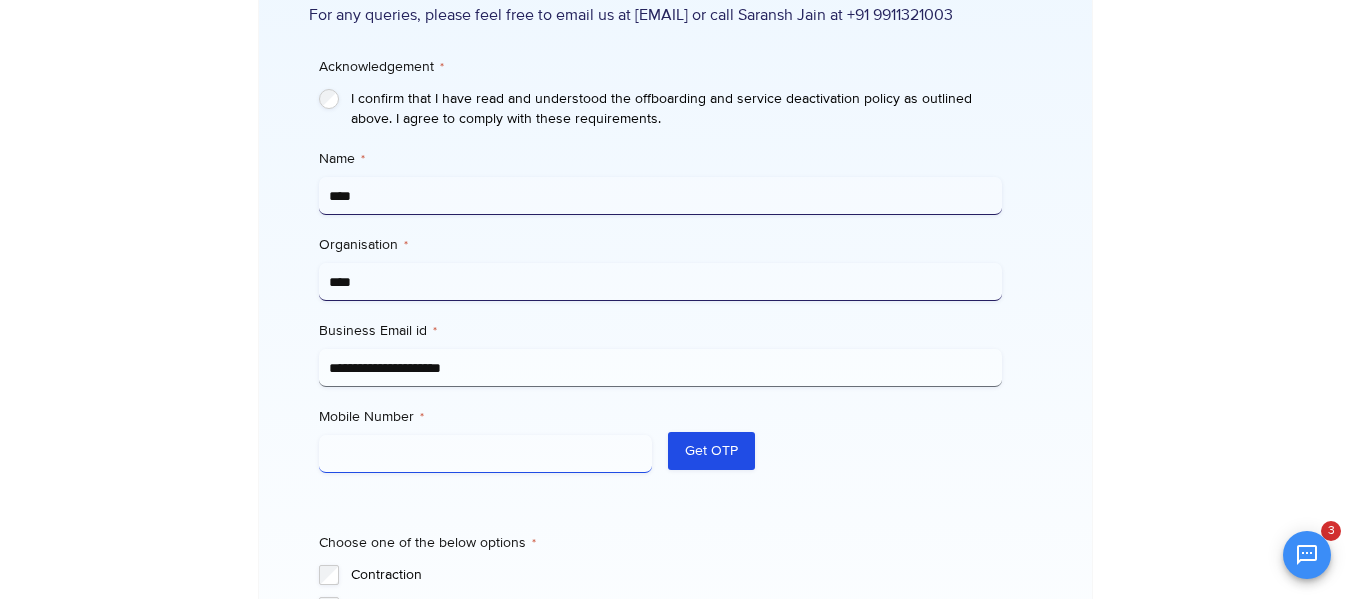 click on "Mobile Number *" at bounding box center (486, 454) 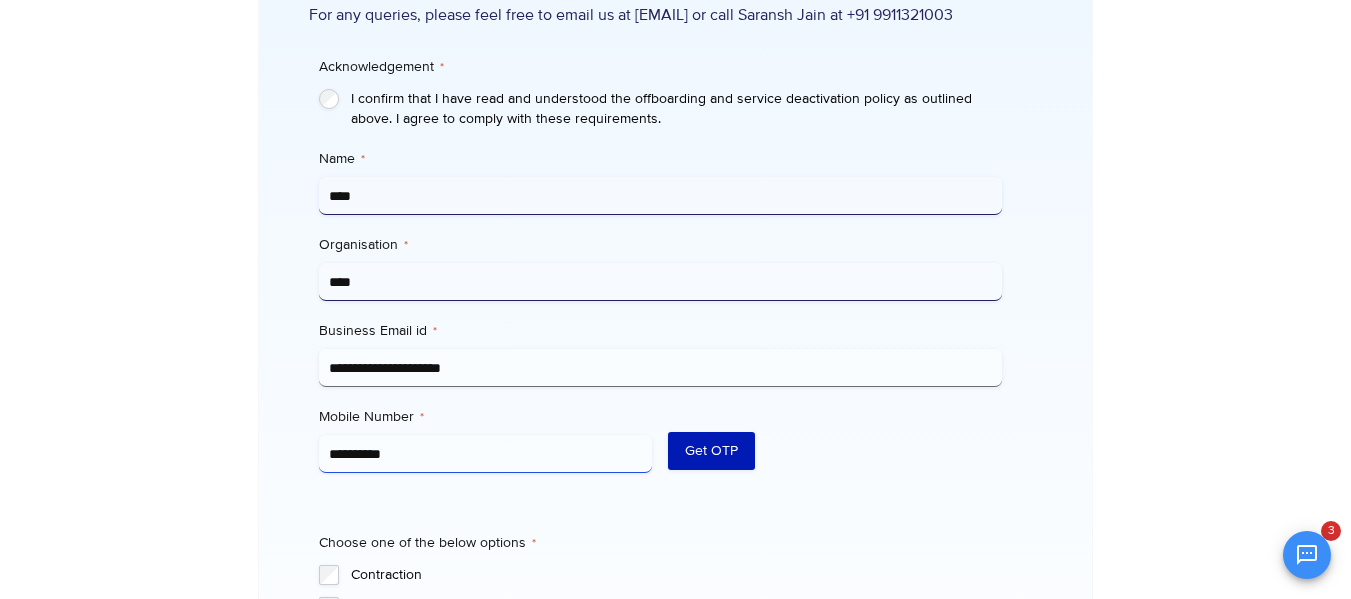 type on "**********" 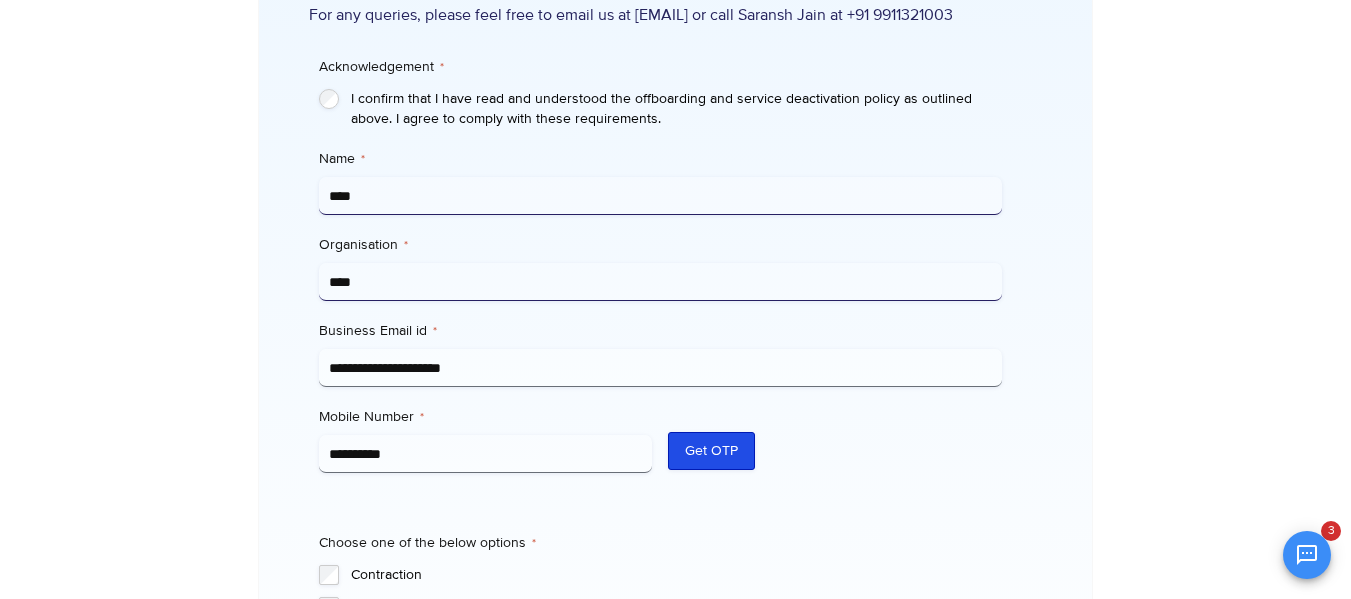 click on "Get OTP" at bounding box center (711, 451) 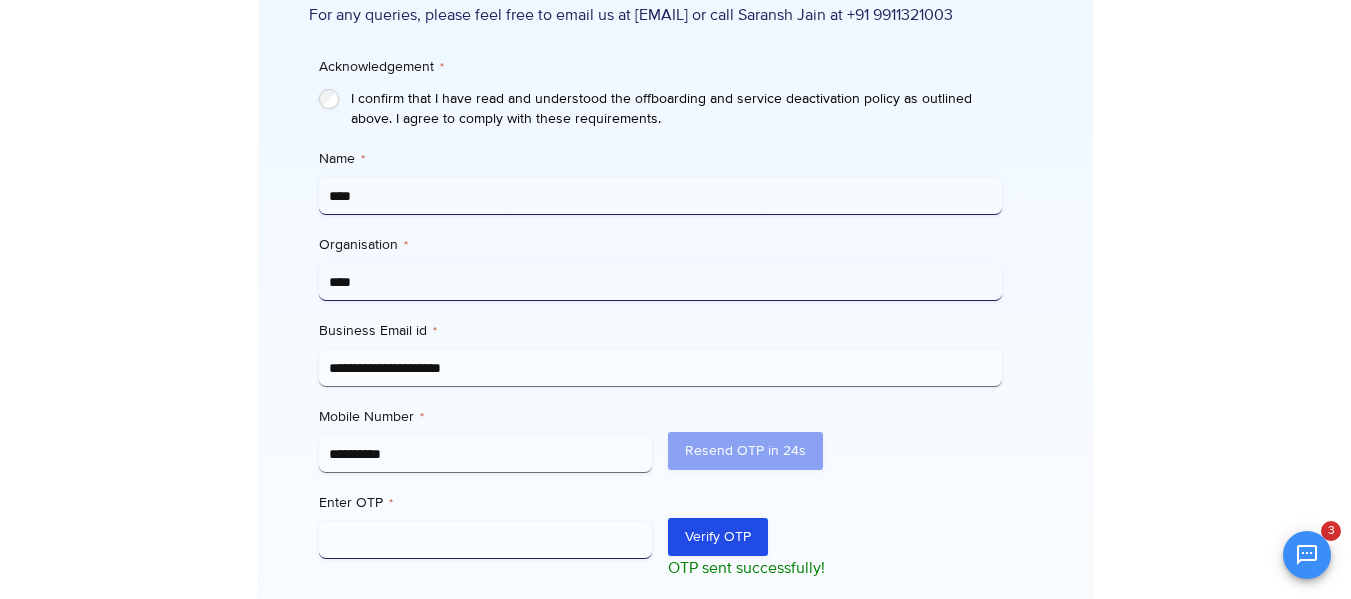 click on "Enter OTP *" at bounding box center [486, 540] 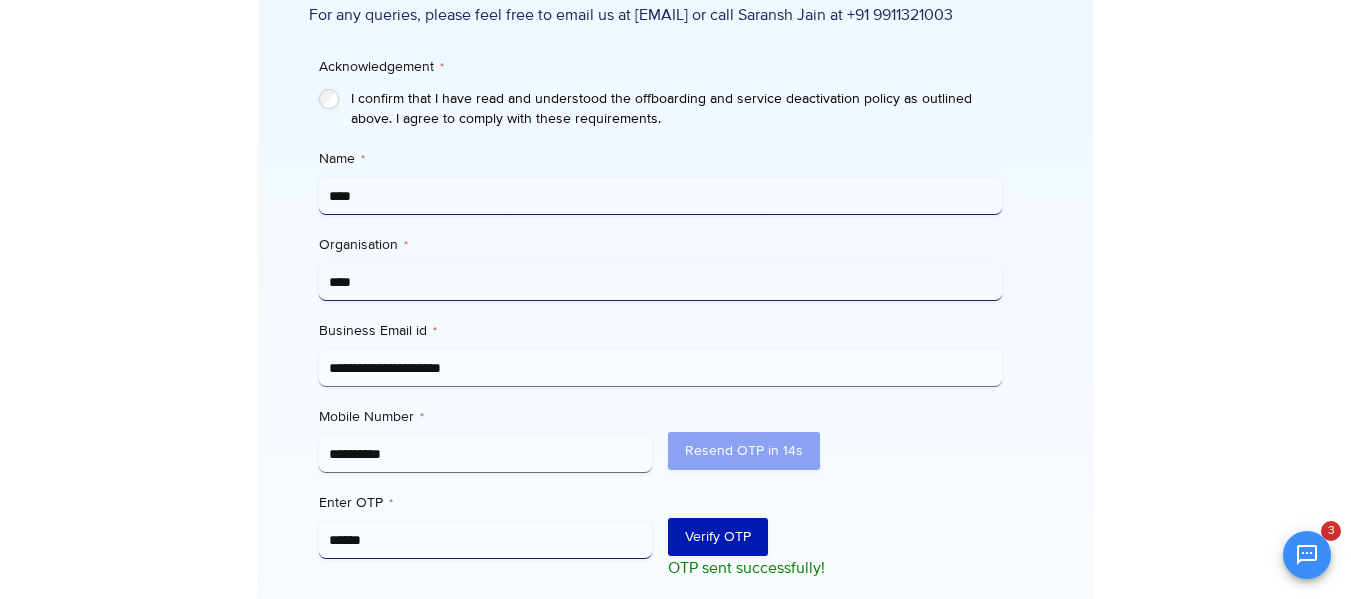 type on "******" 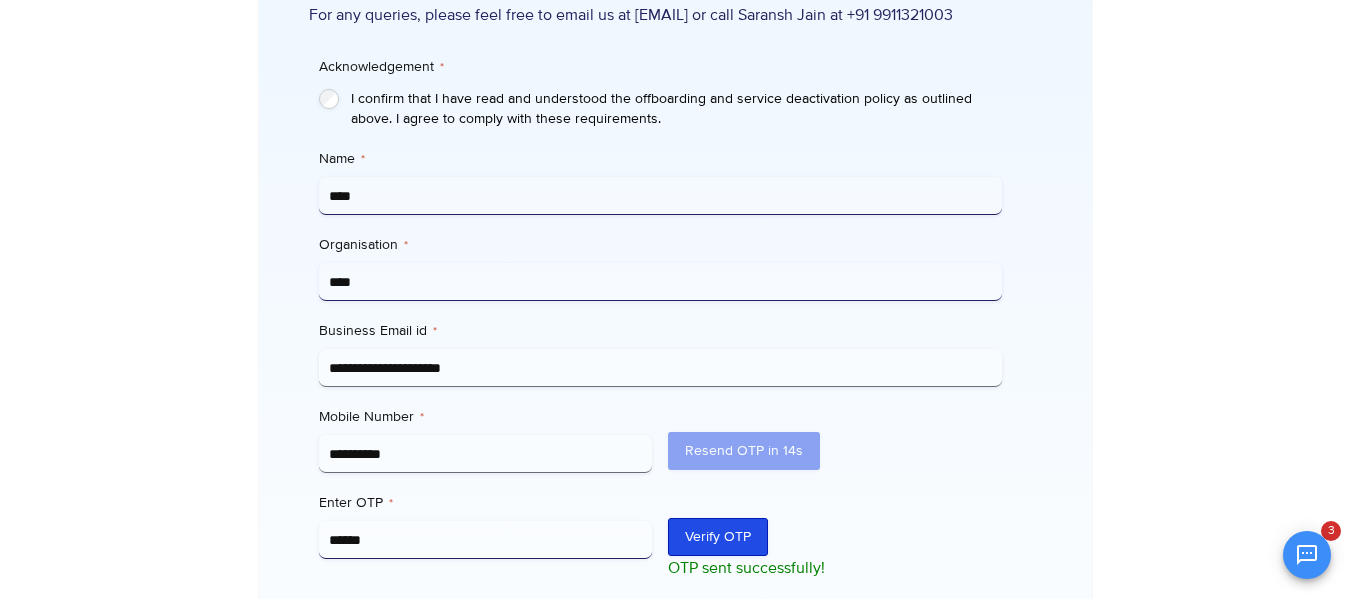 click on "Verify OTP" at bounding box center (718, 537) 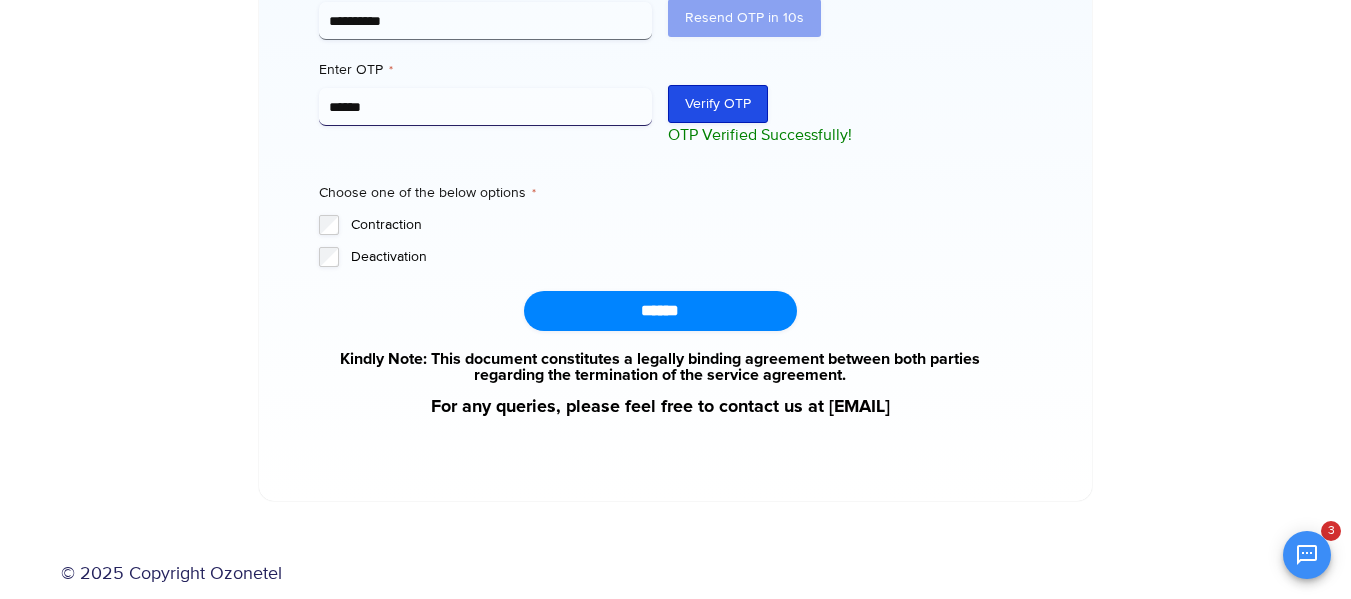 scroll, scrollTop: 1103, scrollLeft: 0, axis: vertical 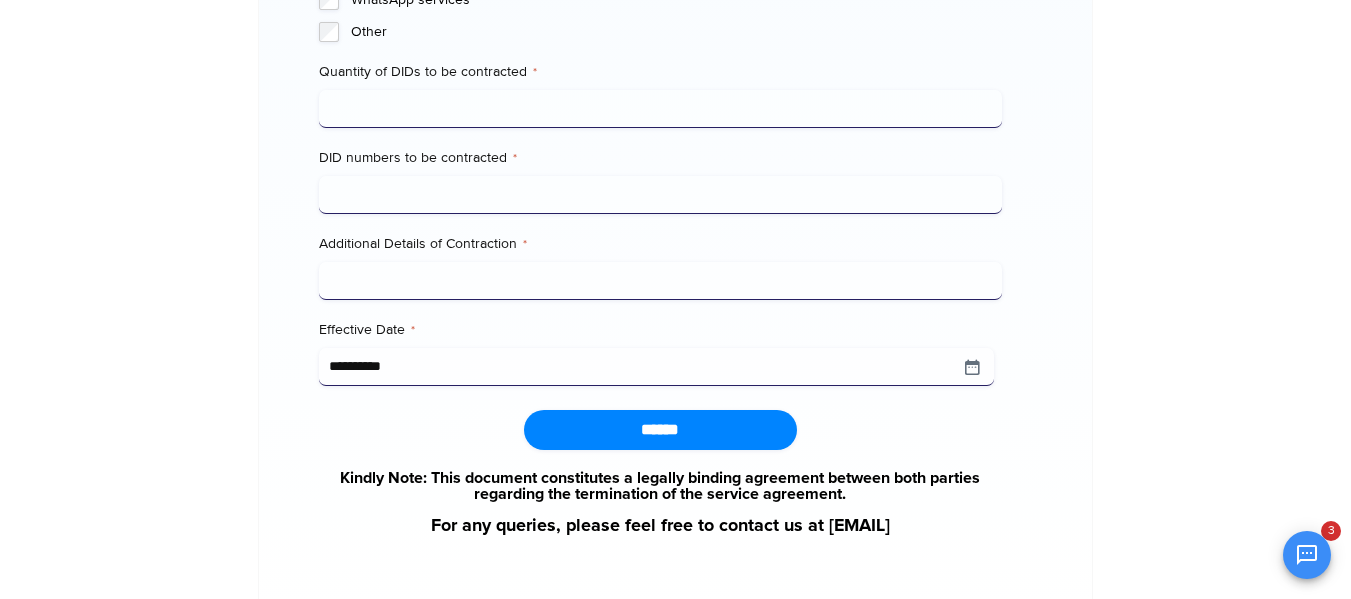 click on "Quantity of DIDs to be contracted *" at bounding box center [660, 109] 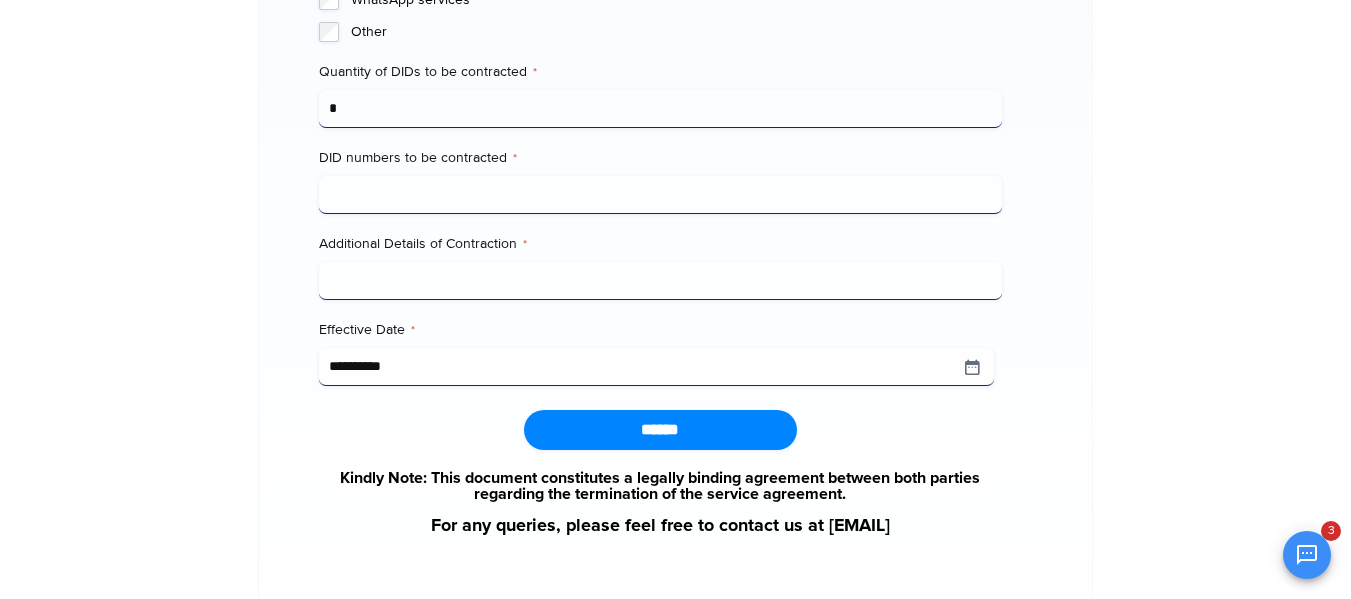 type on "*" 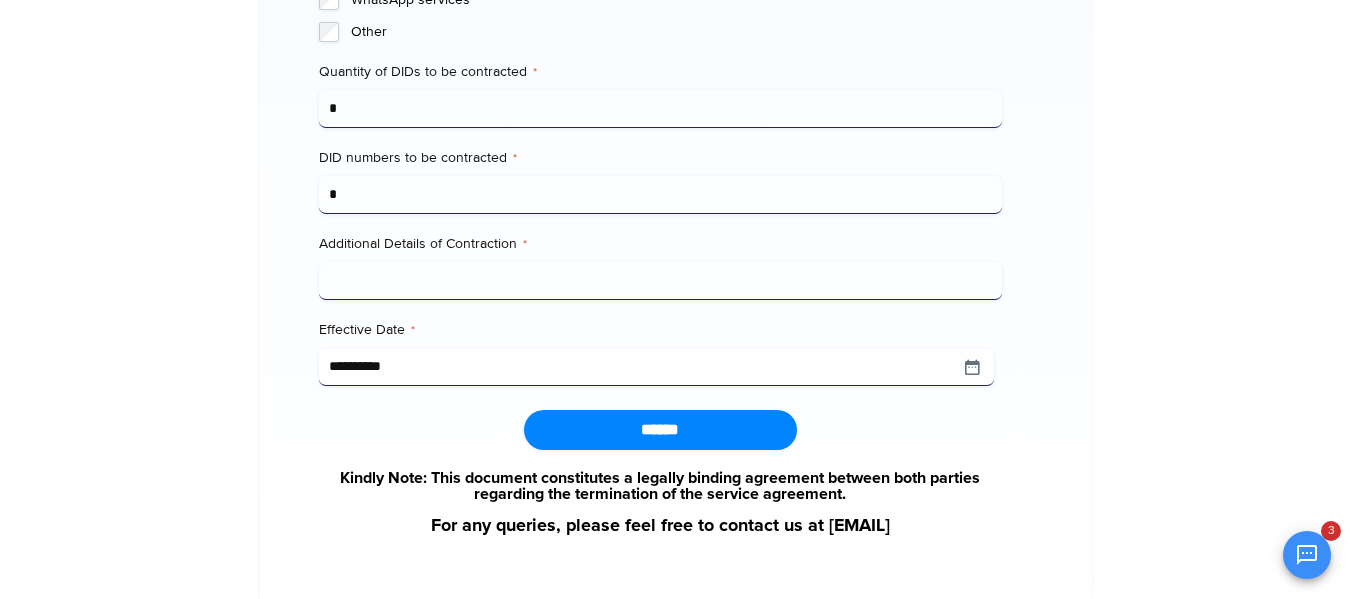 type on "*" 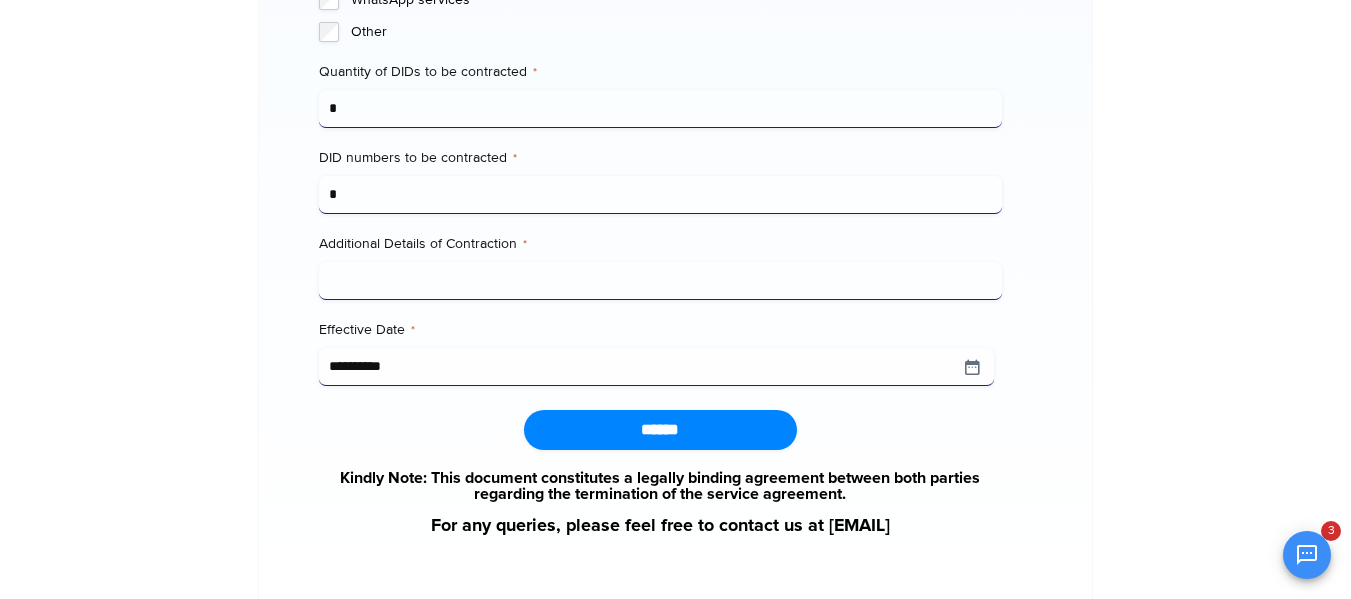 click on "Additional Details of Contraction *" at bounding box center (660, 281) 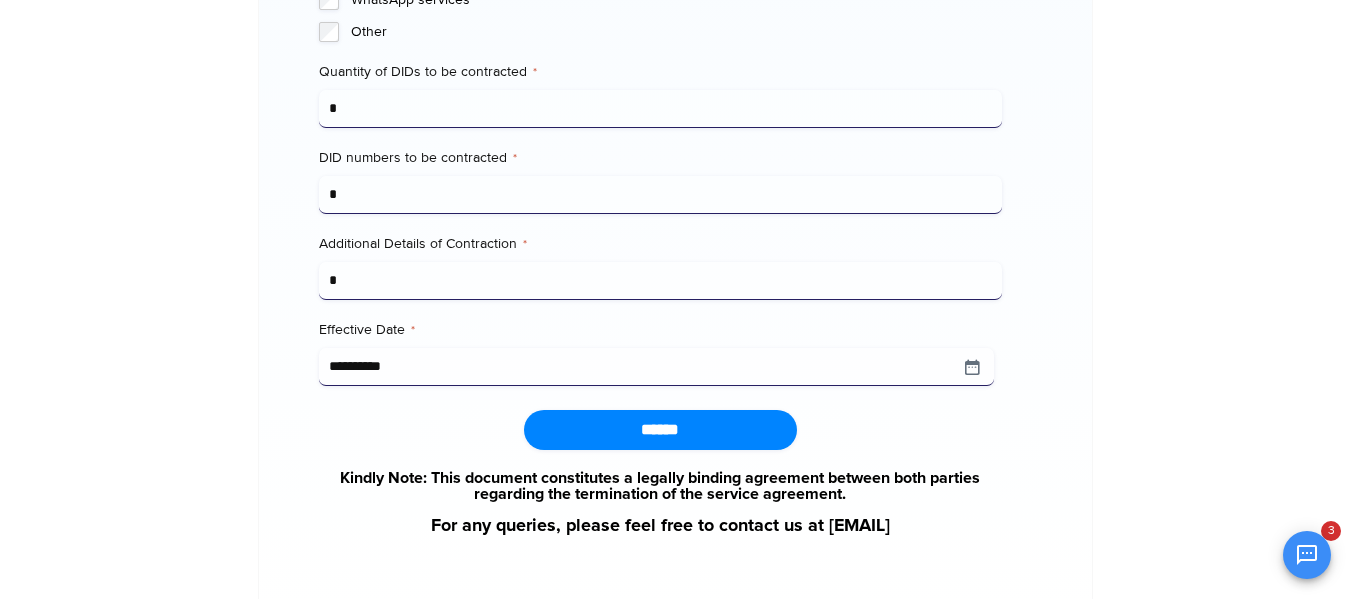 scroll, scrollTop: 2406, scrollLeft: 0, axis: vertical 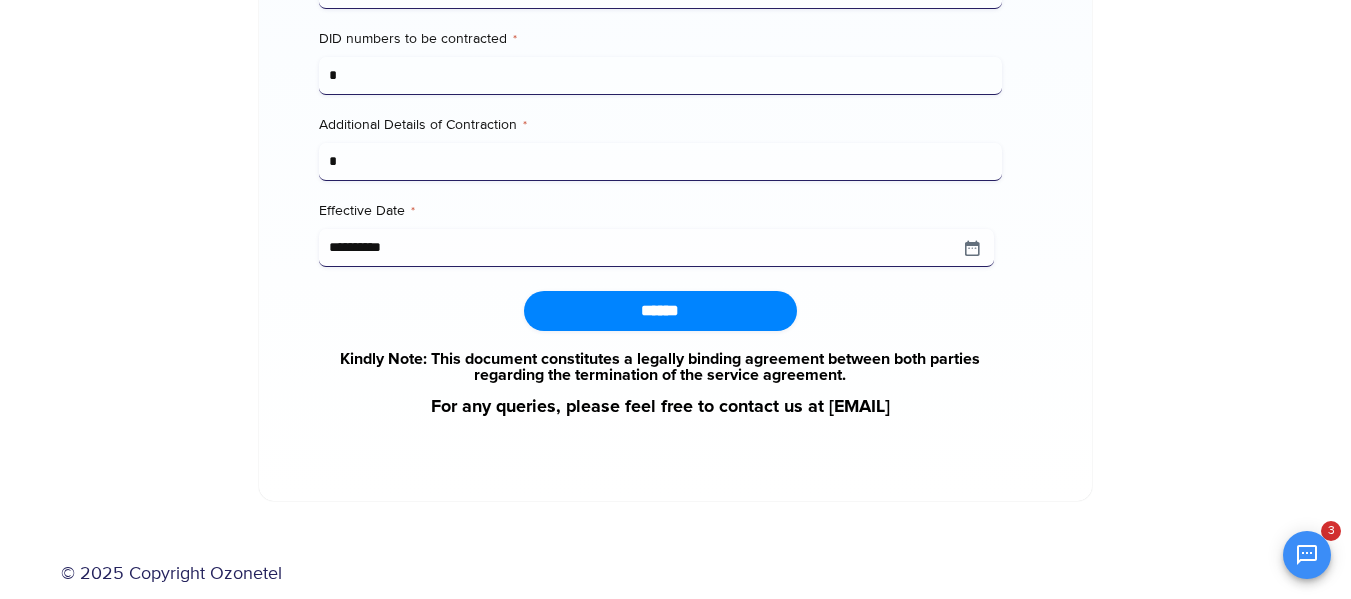 type on "*" 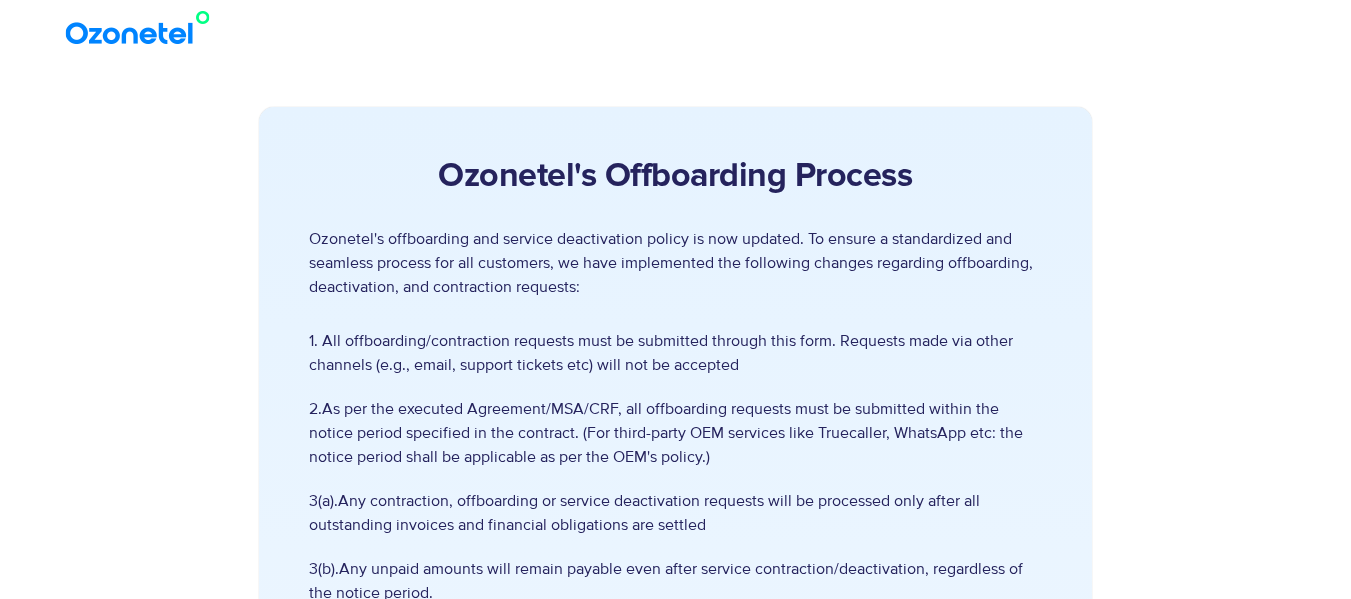 scroll, scrollTop: 0, scrollLeft: 0, axis: both 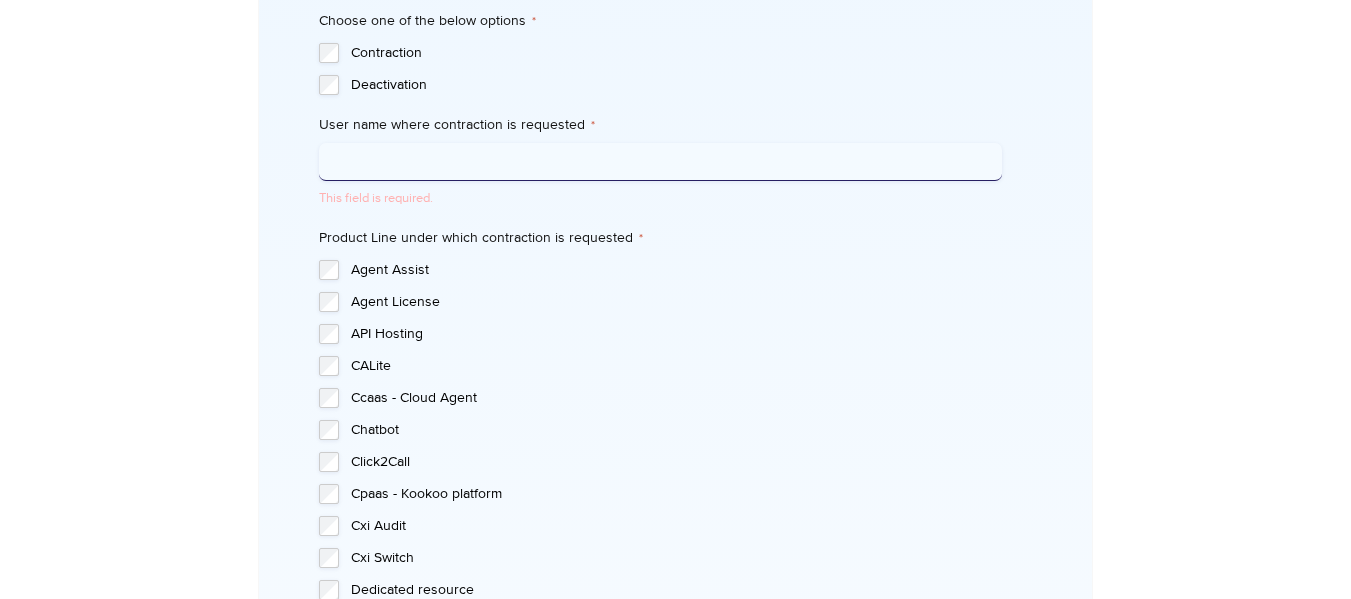 click on "User name where contraction is requested *" at bounding box center (660, 162) 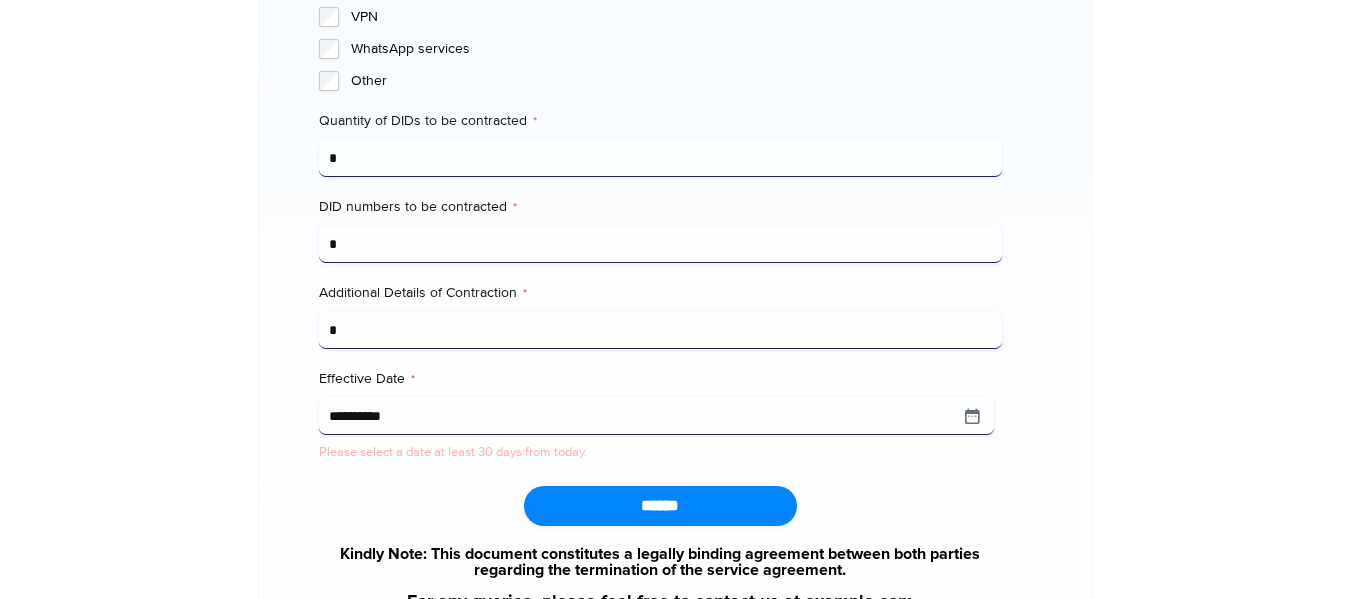 scroll, scrollTop: 2396, scrollLeft: 0, axis: vertical 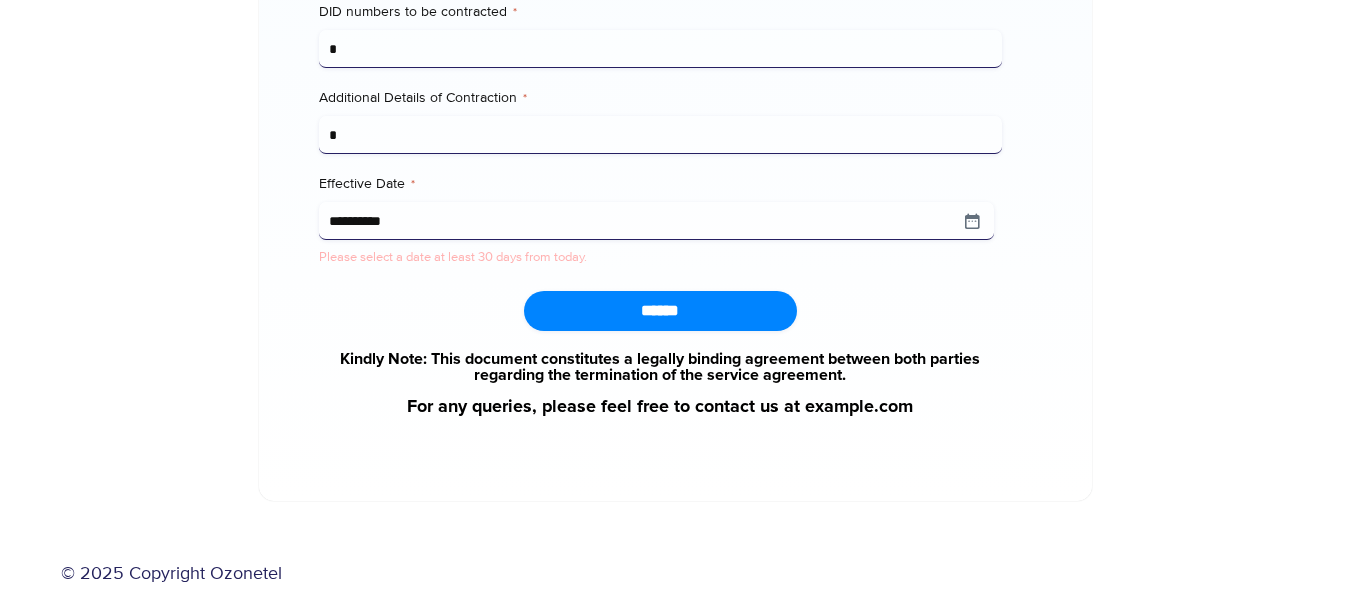 type on "****" 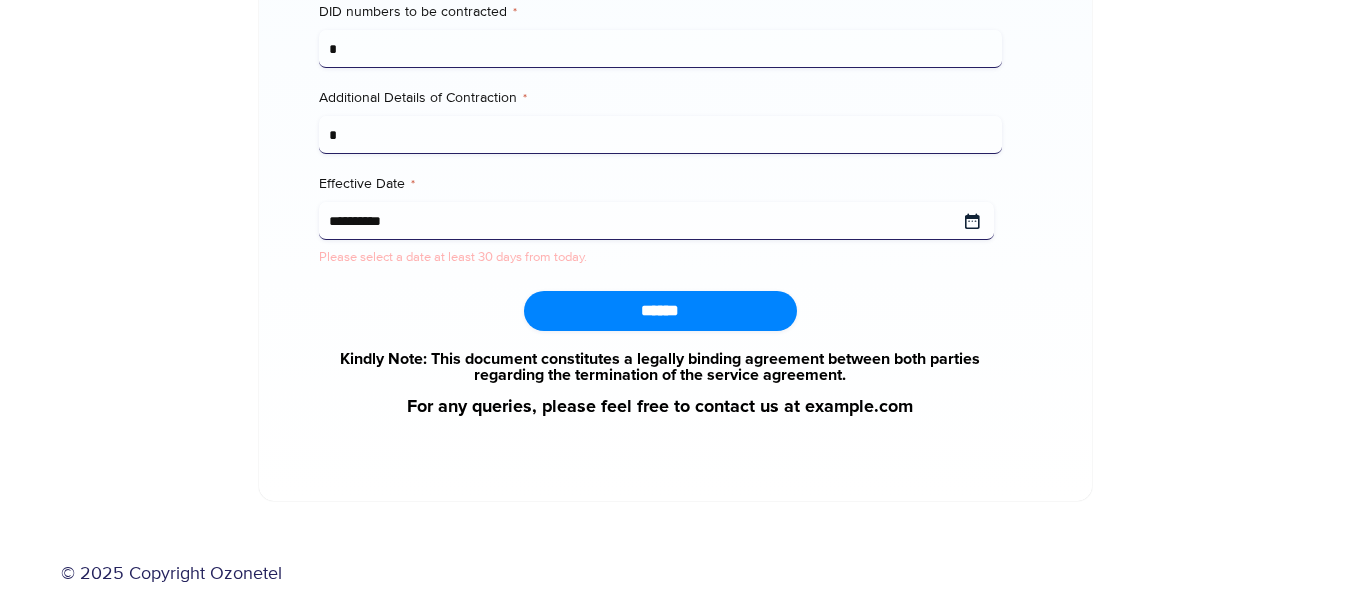 click on "**********" at bounding box center [656, 221] 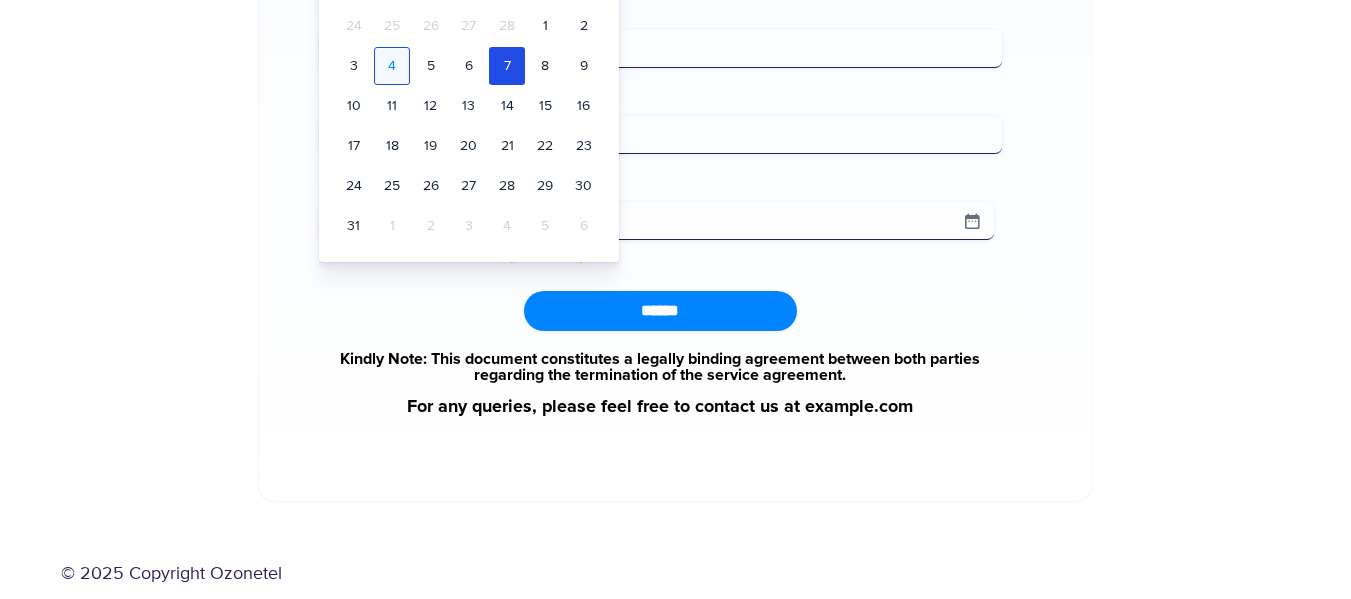 click on "4" at bounding box center (392, 66) 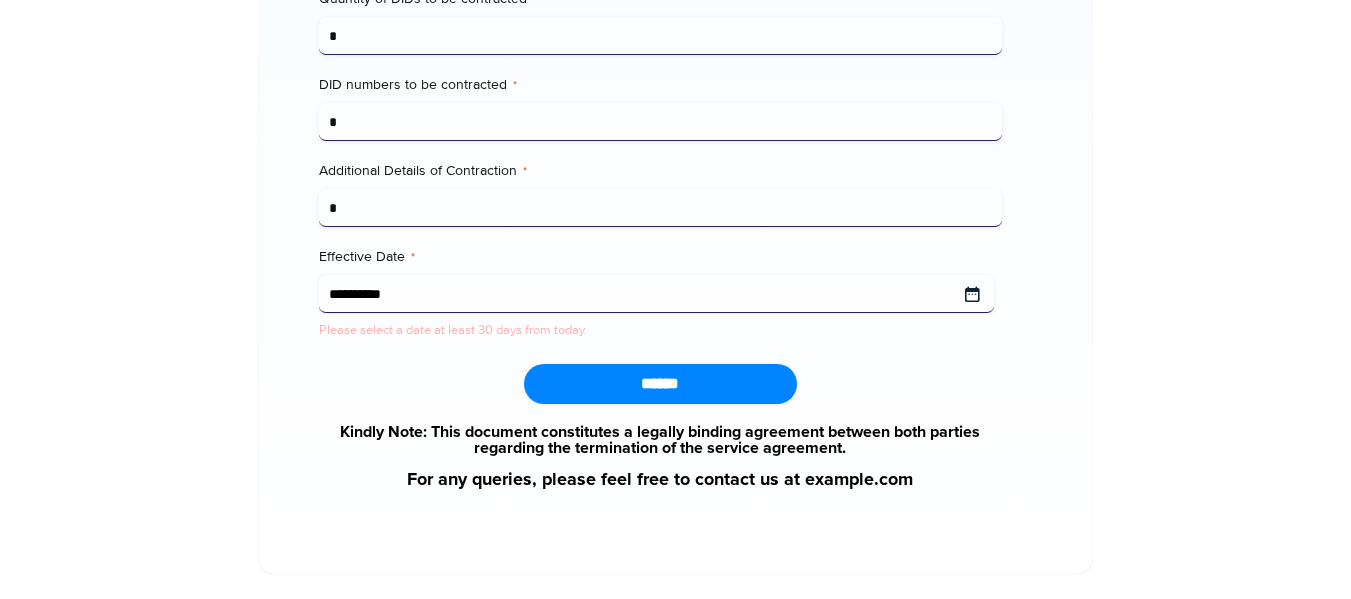 scroll, scrollTop: 2274, scrollLeft: 0, axis: vertical 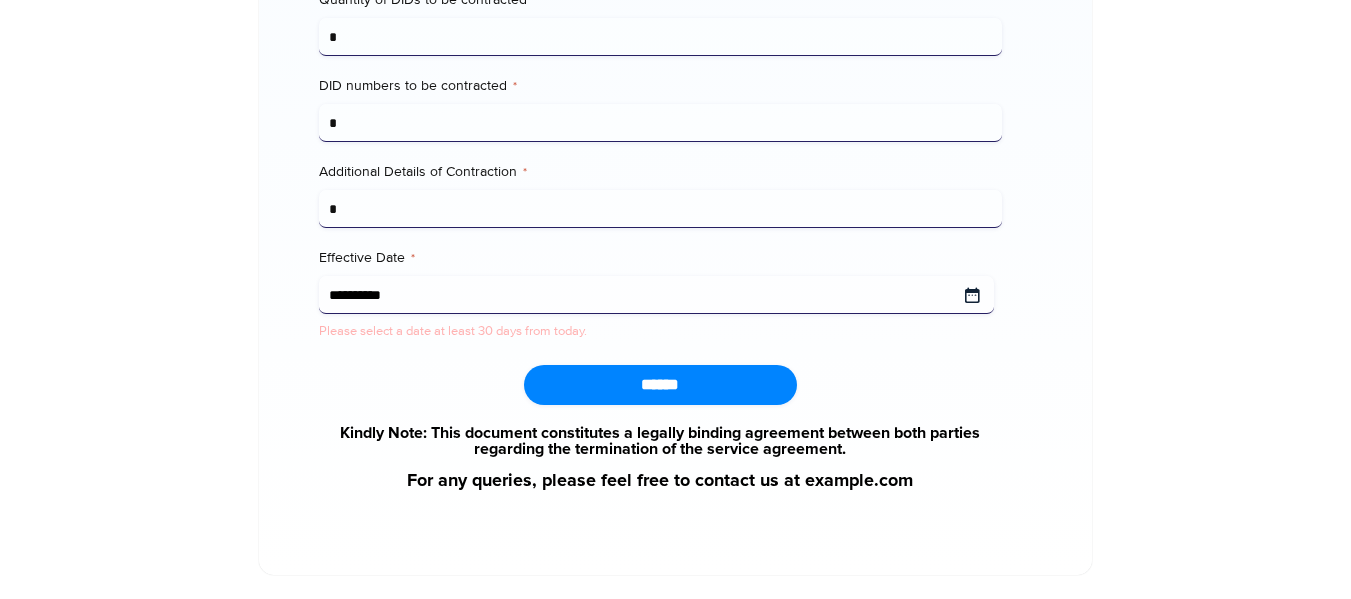 click on "Effective Date *" at bounding box center [656, 295] 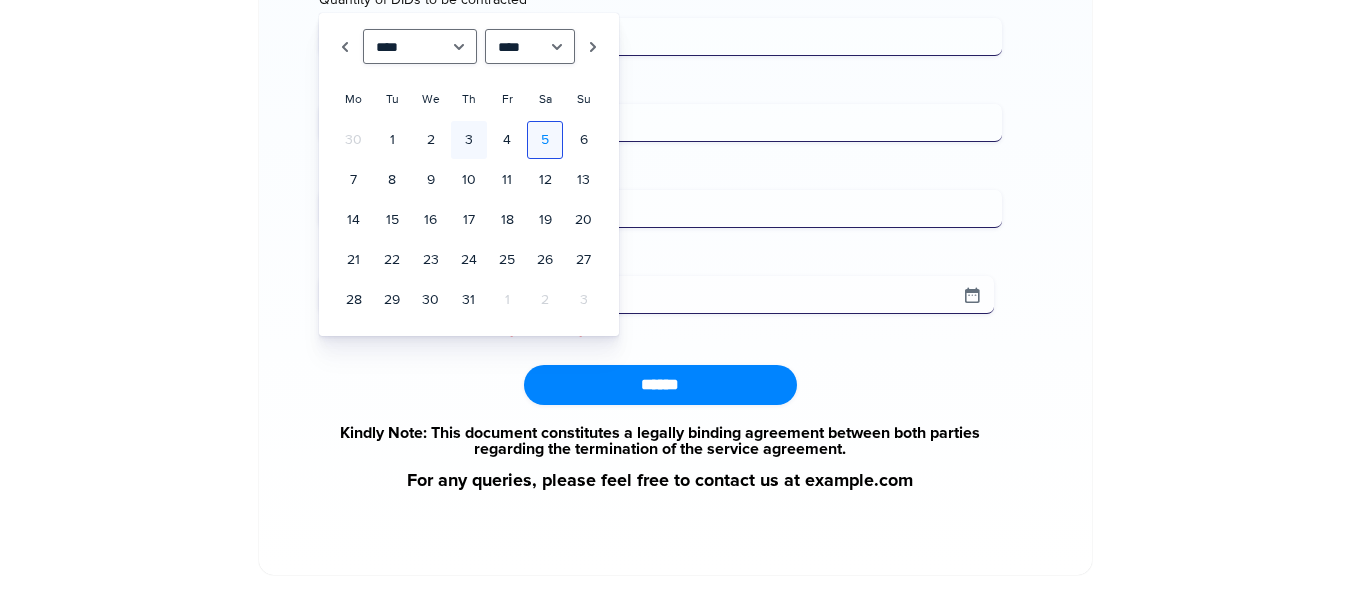 click on "5" at bounding box center (545, 140) 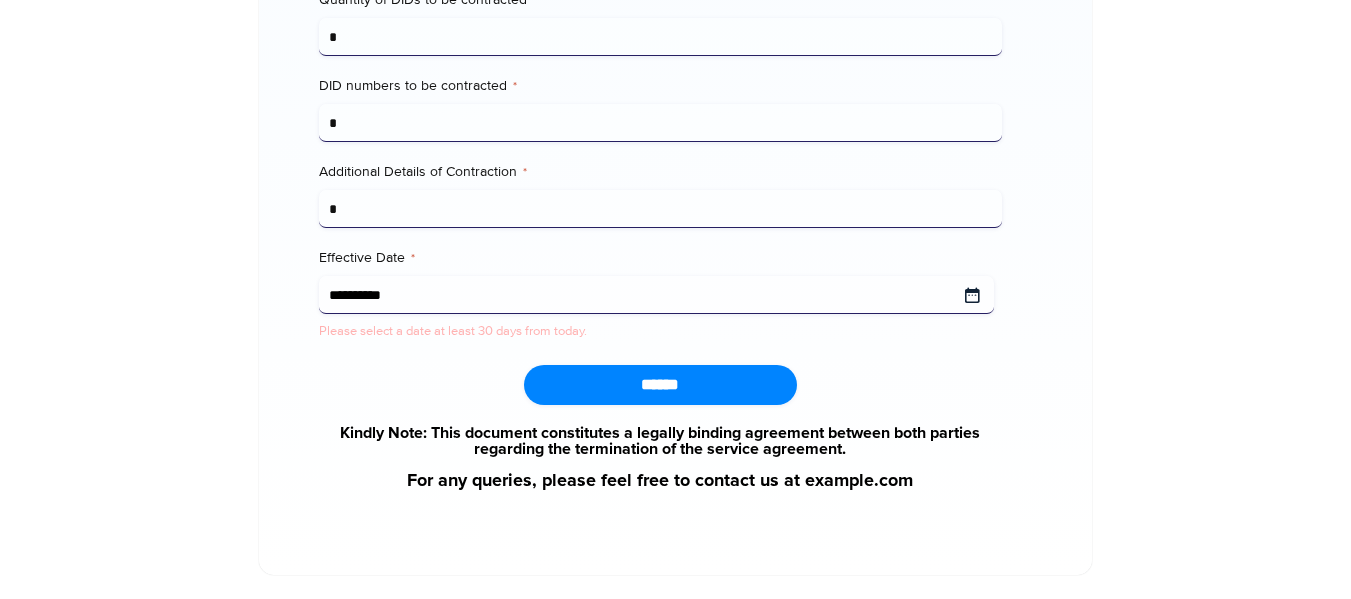 click on "Effective Date *" at bounding box center [656, 295] 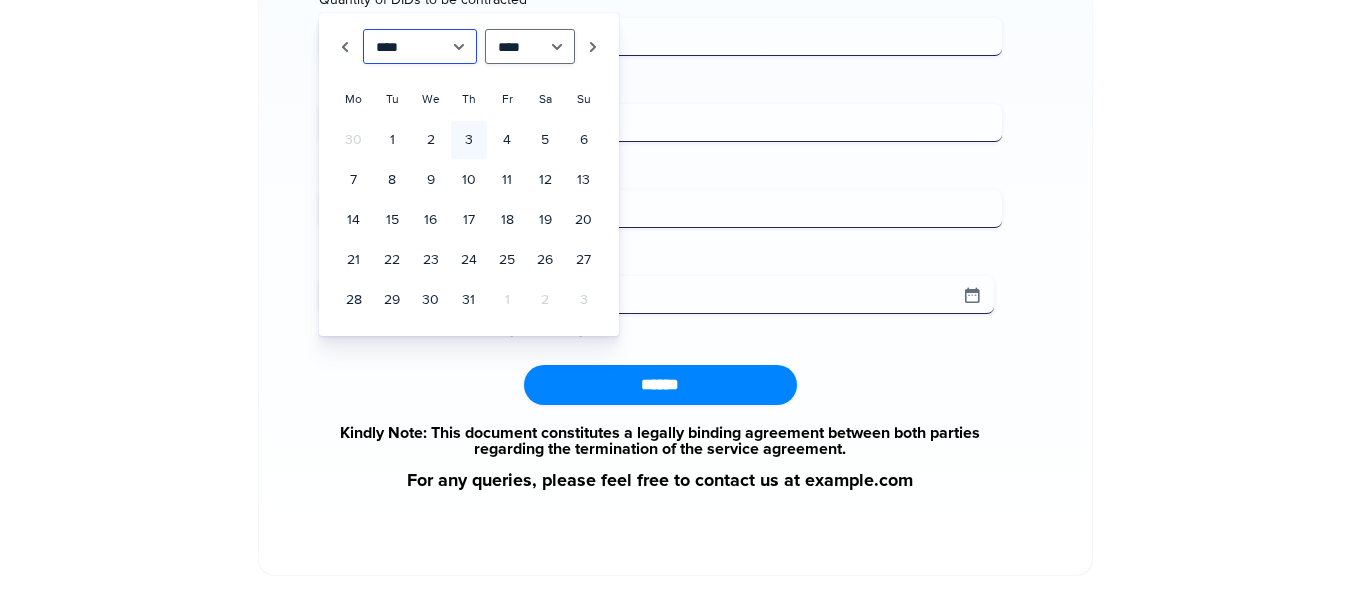 click on "******* ******** ***** ***** *** **** **** ****** ********* ******* ******** ********" at bounding box center (420, 46) 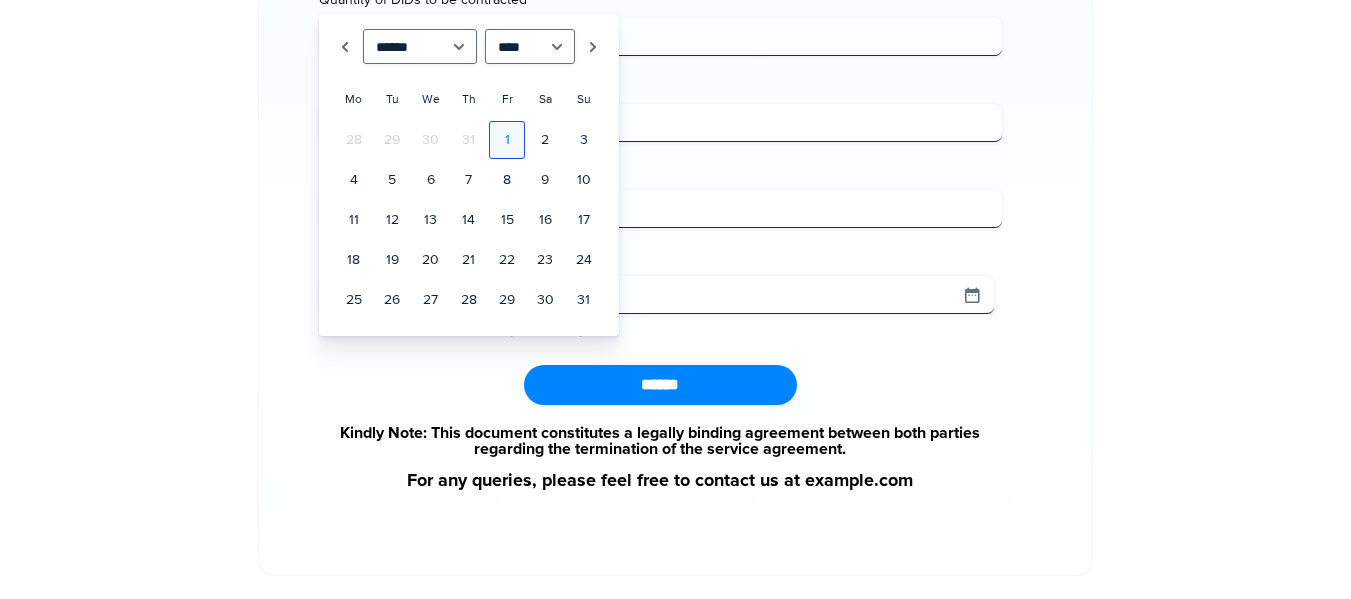 click on "1" at bounding box center [507, 140] 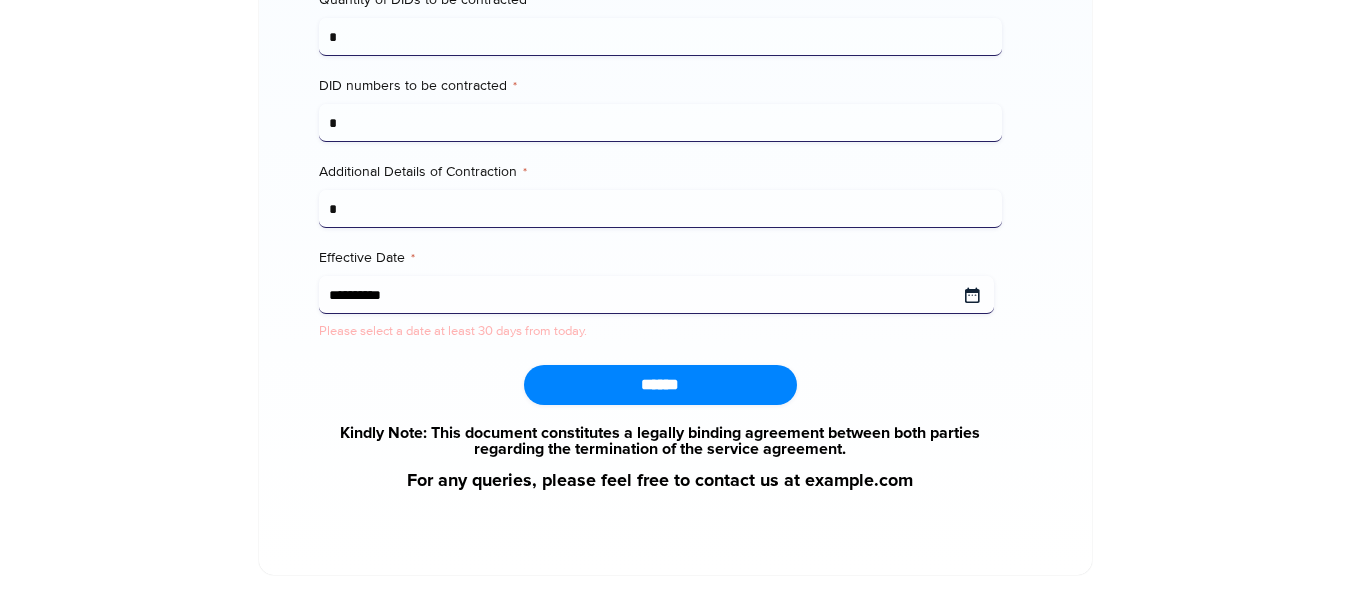 click on "Effective Date *" at bounding box center [656, 295] 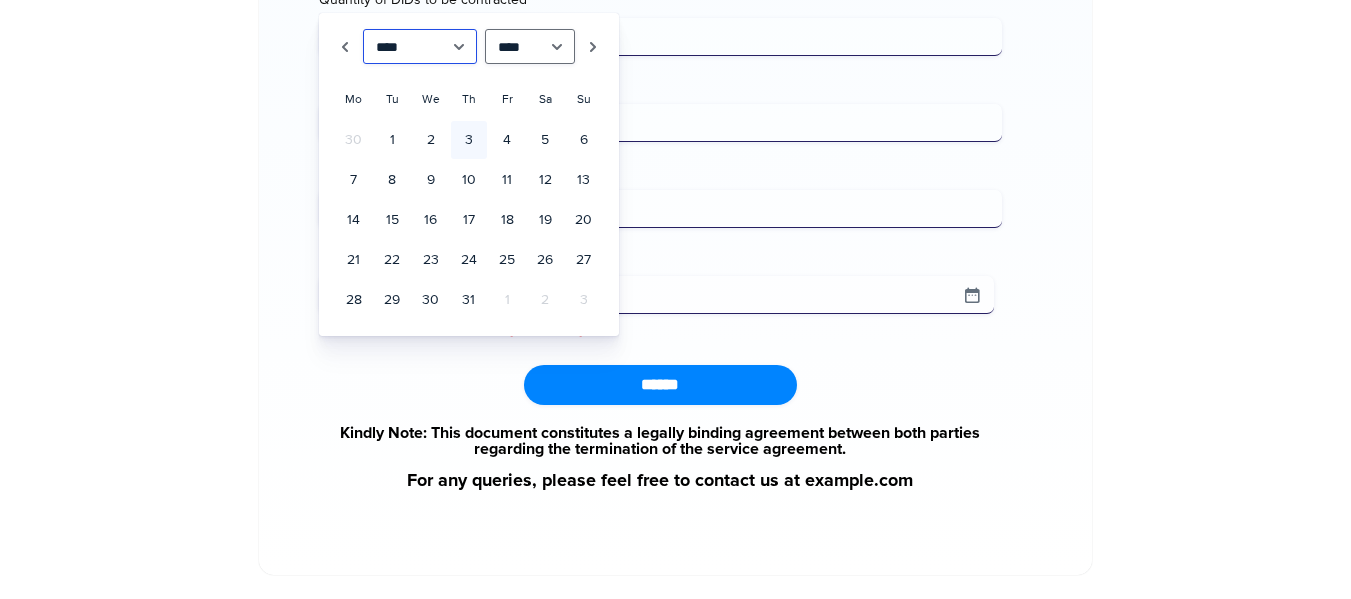click on "******* ******** ***** ***** *** **** **** ****** ********* ******* ******** ********" at bounding box center [420, 46] 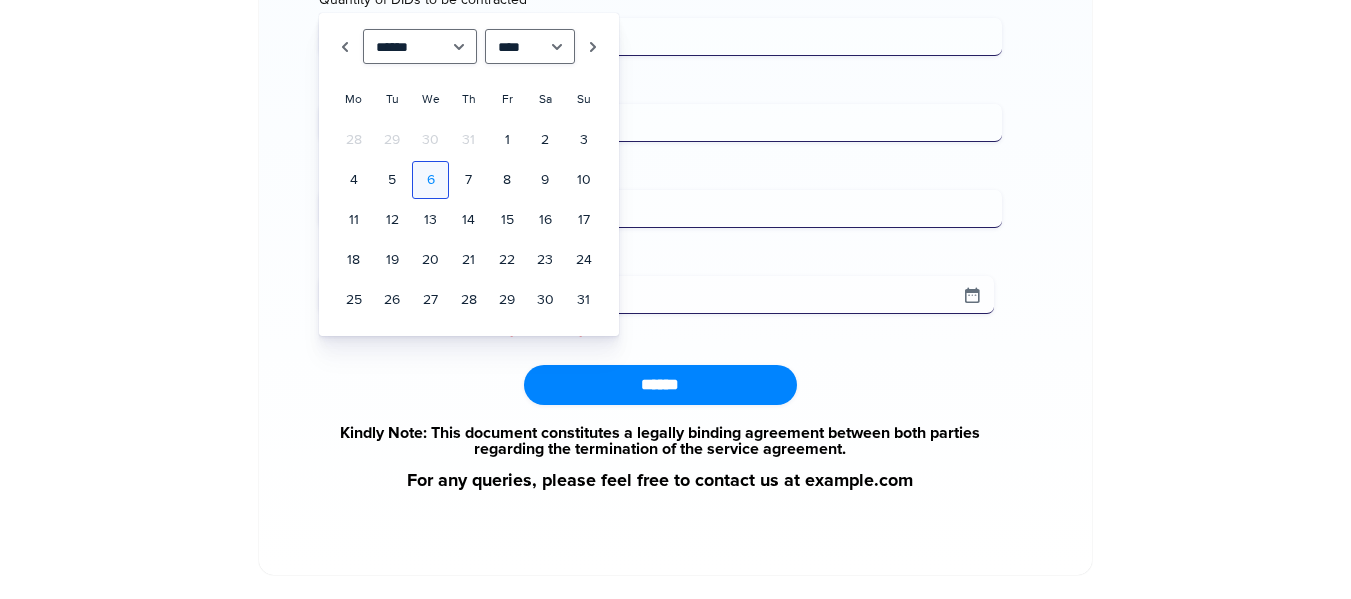 click on "6" at bounding box center (430, 180) 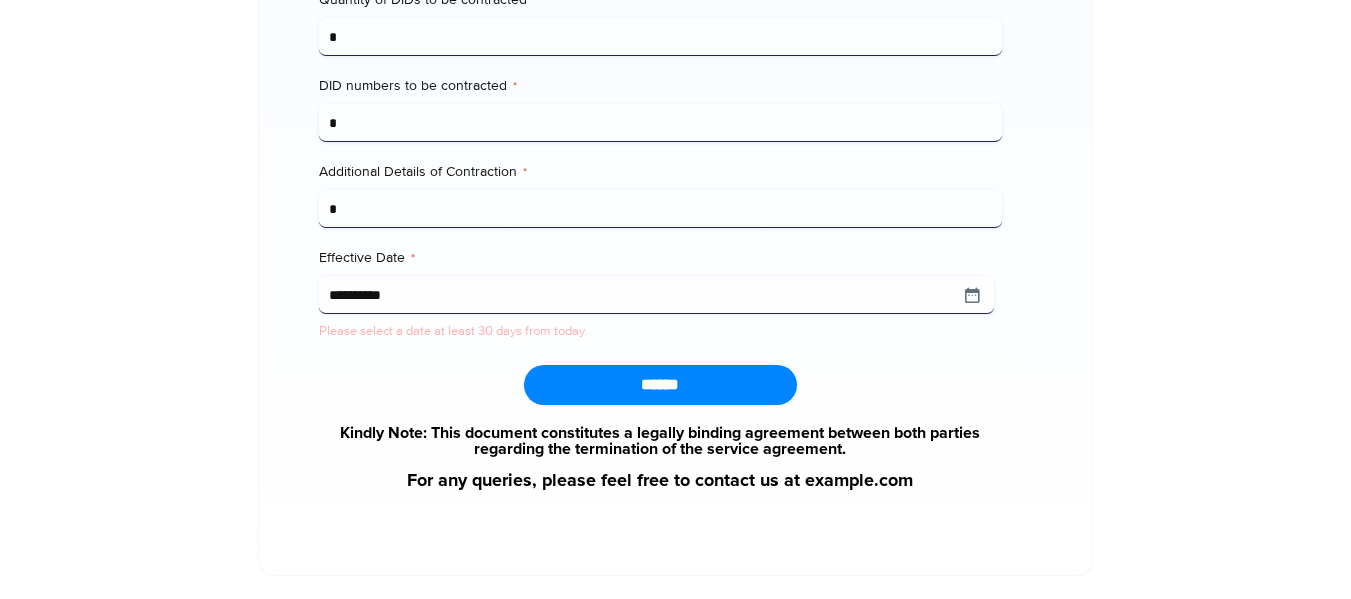 click on "******" at bounding box center [660, 385] 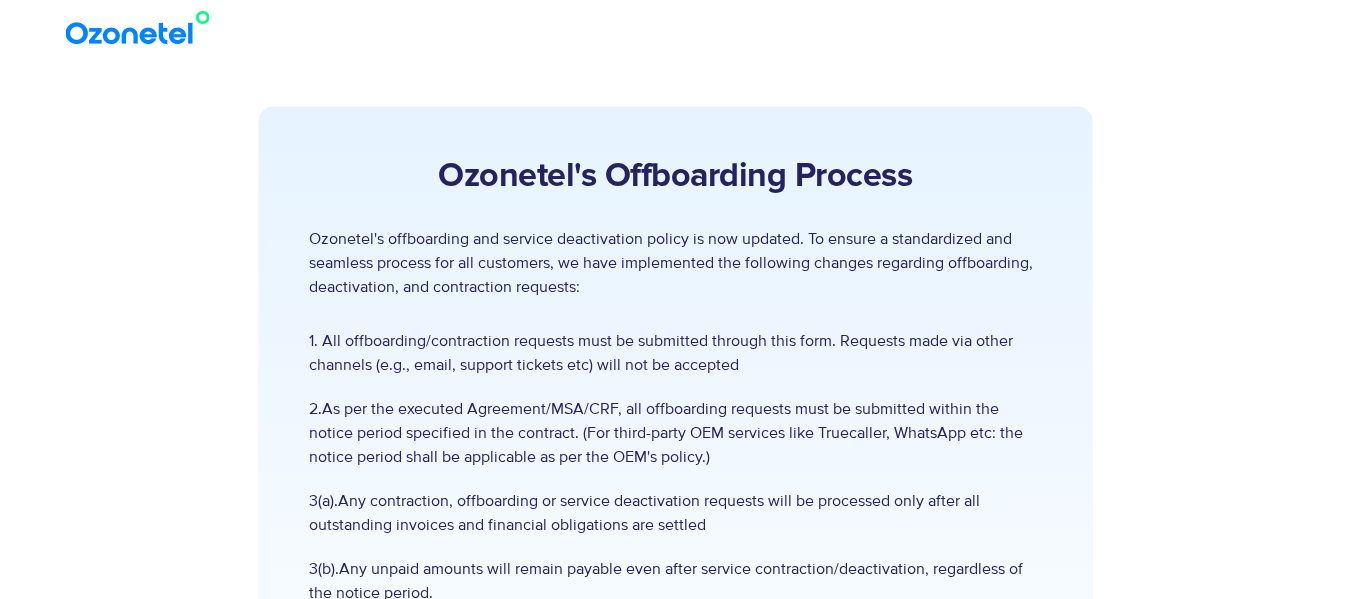 scroll, scrollTop: 0, scrollLeft: 0, axis: both 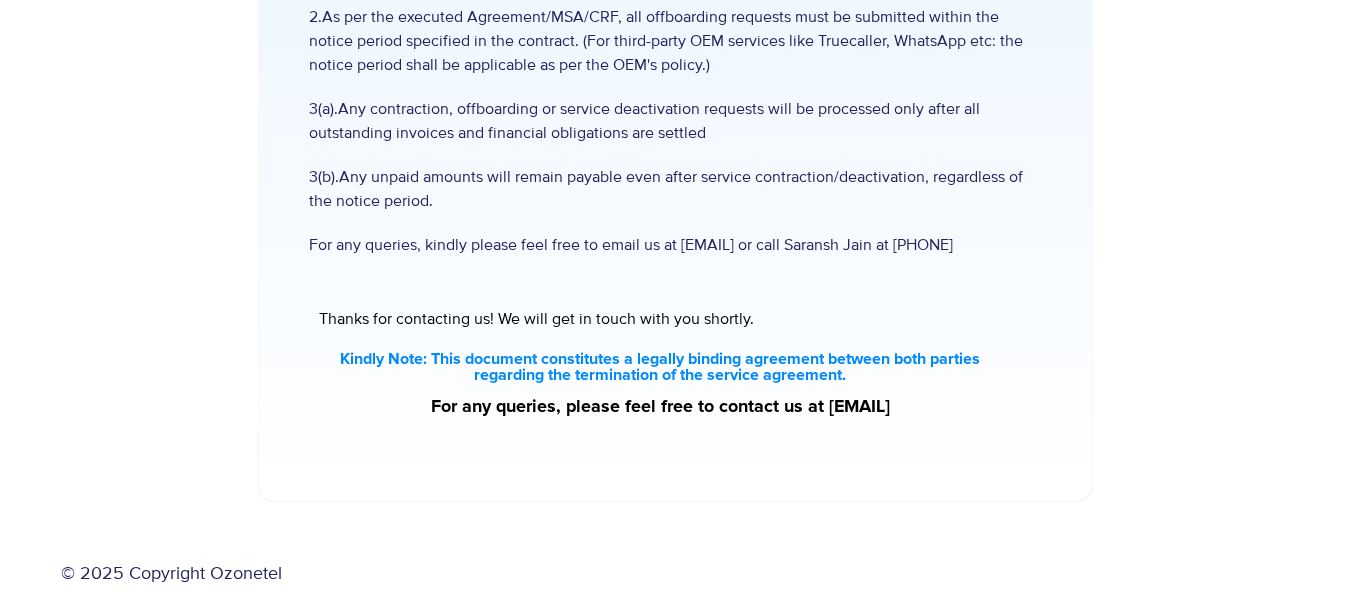 click on "Kindly Note: This document constitutes a legally binding agreement between both parties regarding the termination of the service agreement." at bounding box center [660, 367] 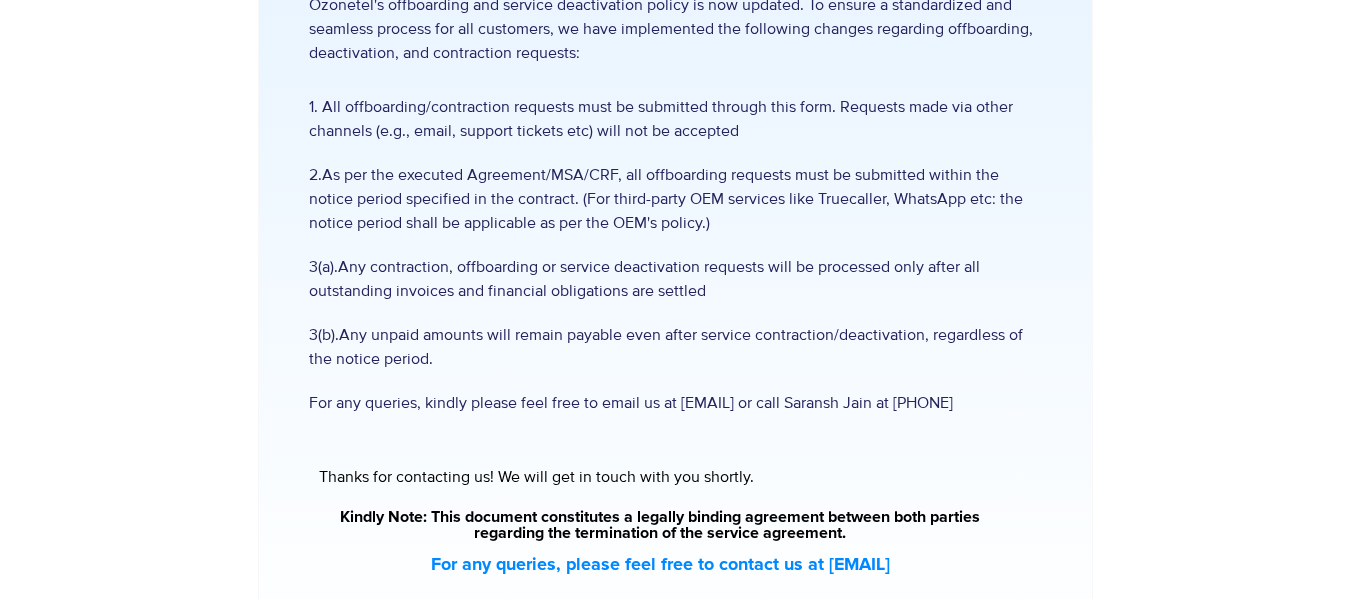 scroll, scrollTop: 235, scrollLeft: 0, axis: vertical 